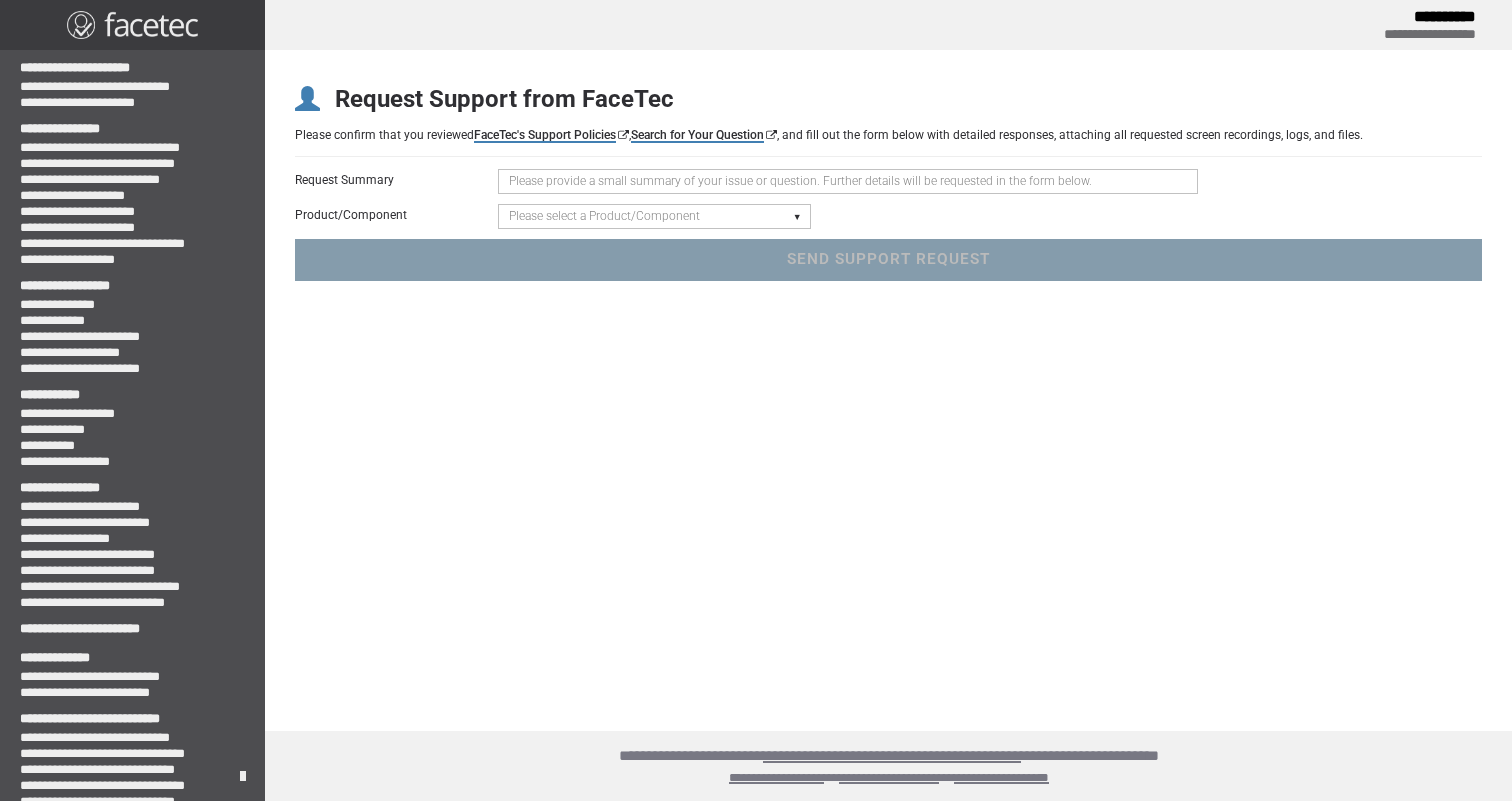 scroll, scrollTop: 0, scrollLeft: 0, axis: both 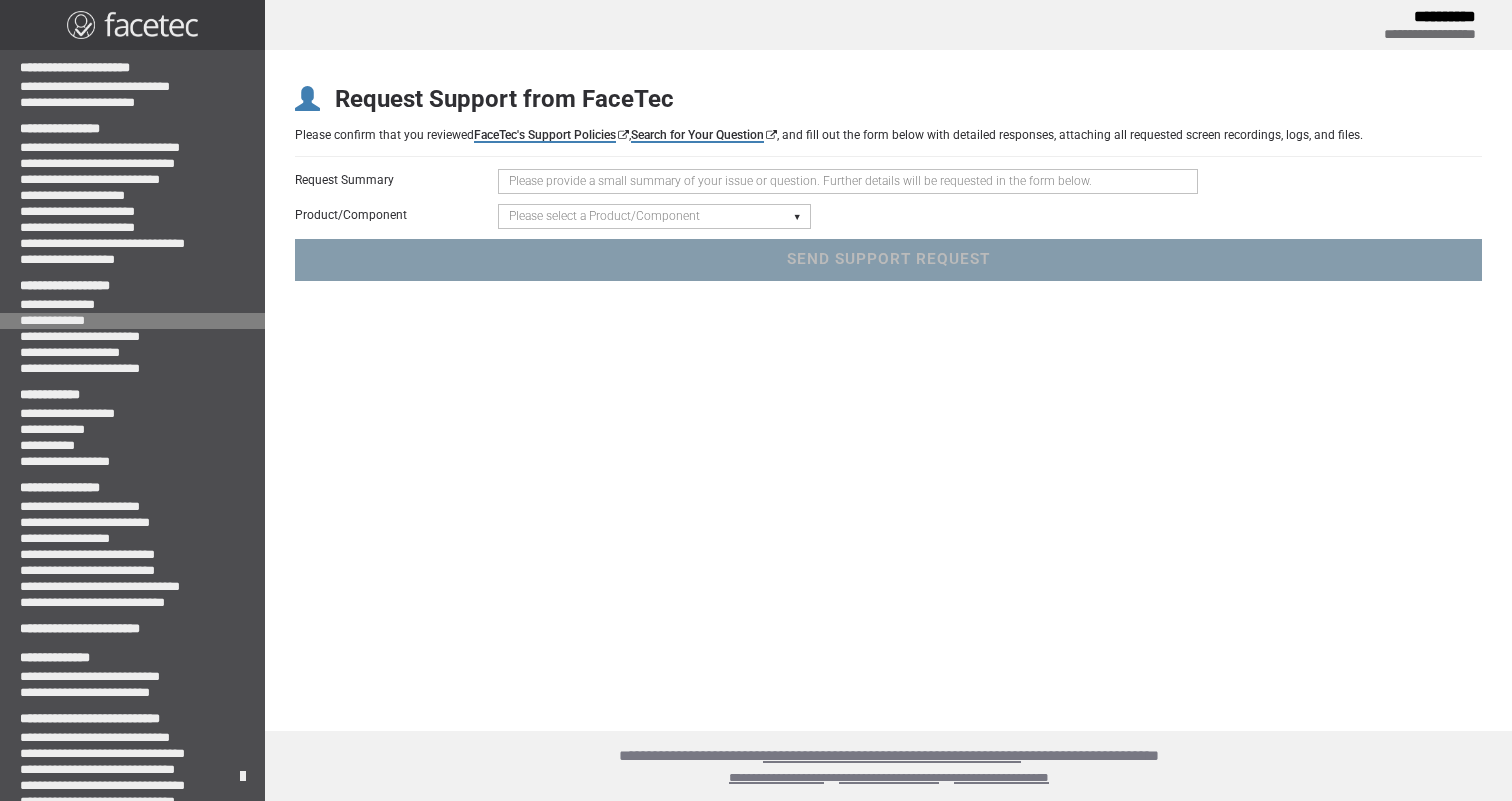 click on "**********" at bounding box center (132, 321) 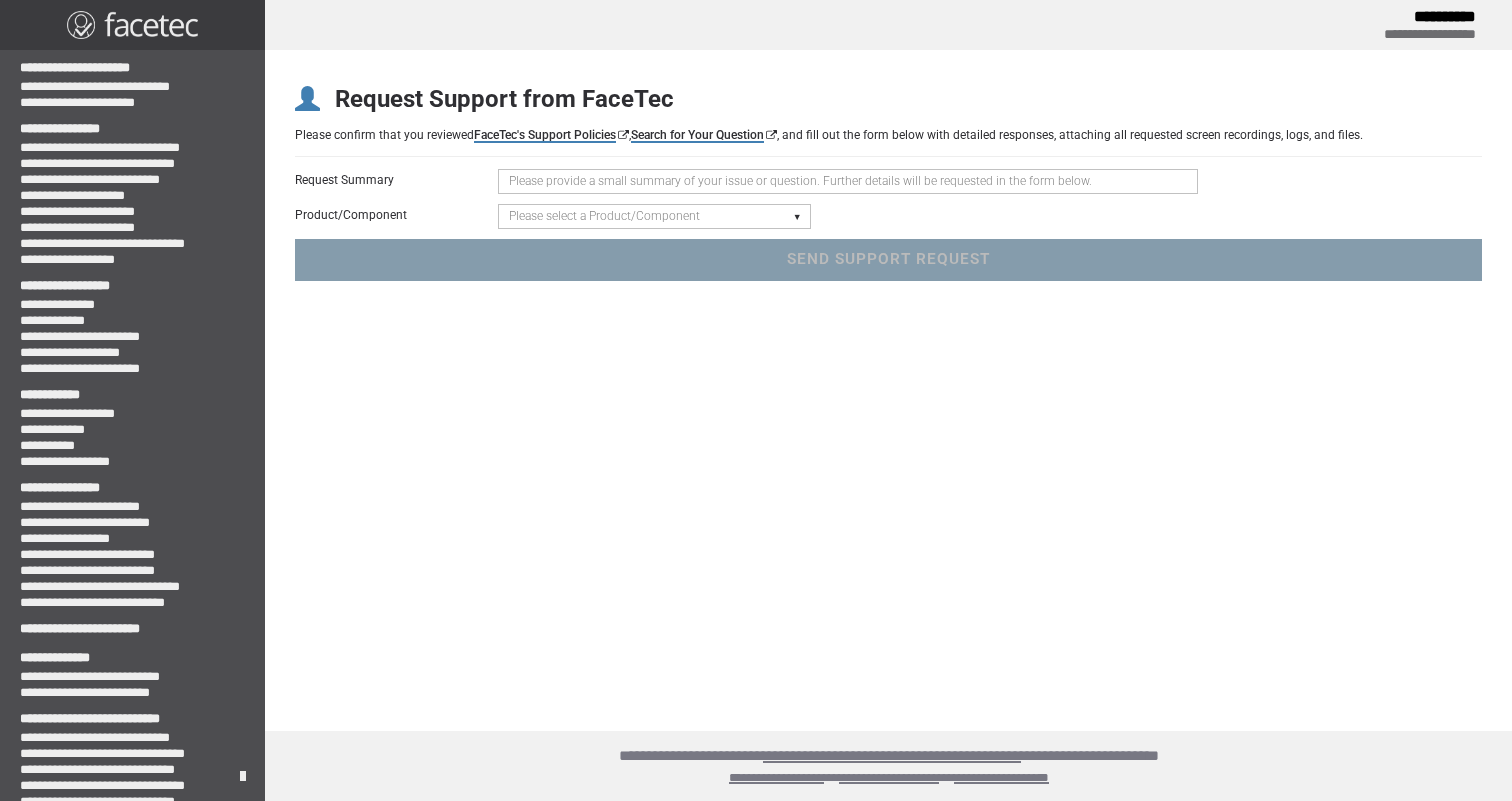scroll, scrollTop: 0, scrollLeft: 0, axis: both 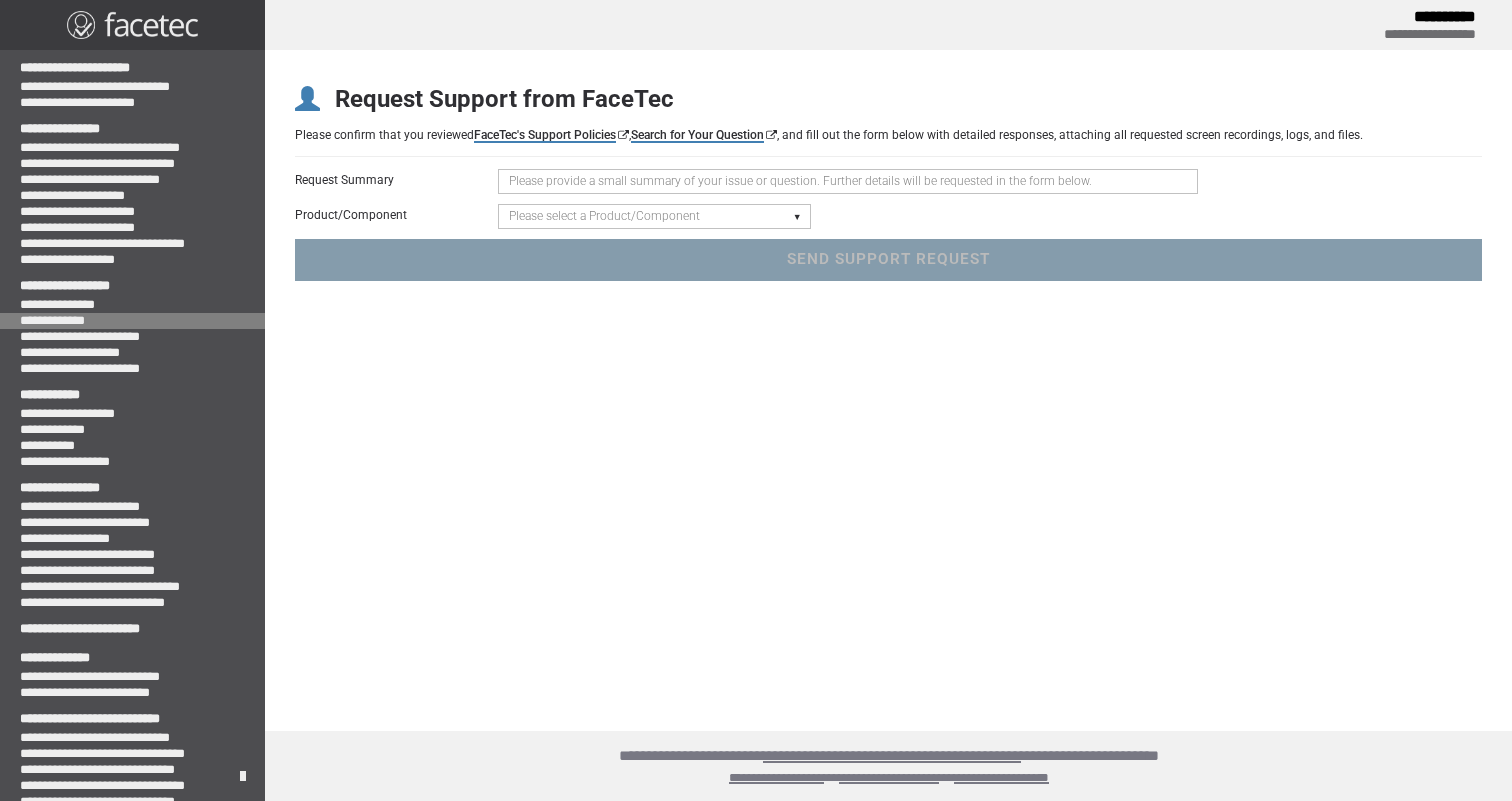 click on "**********" at bounding box center [132, 321] 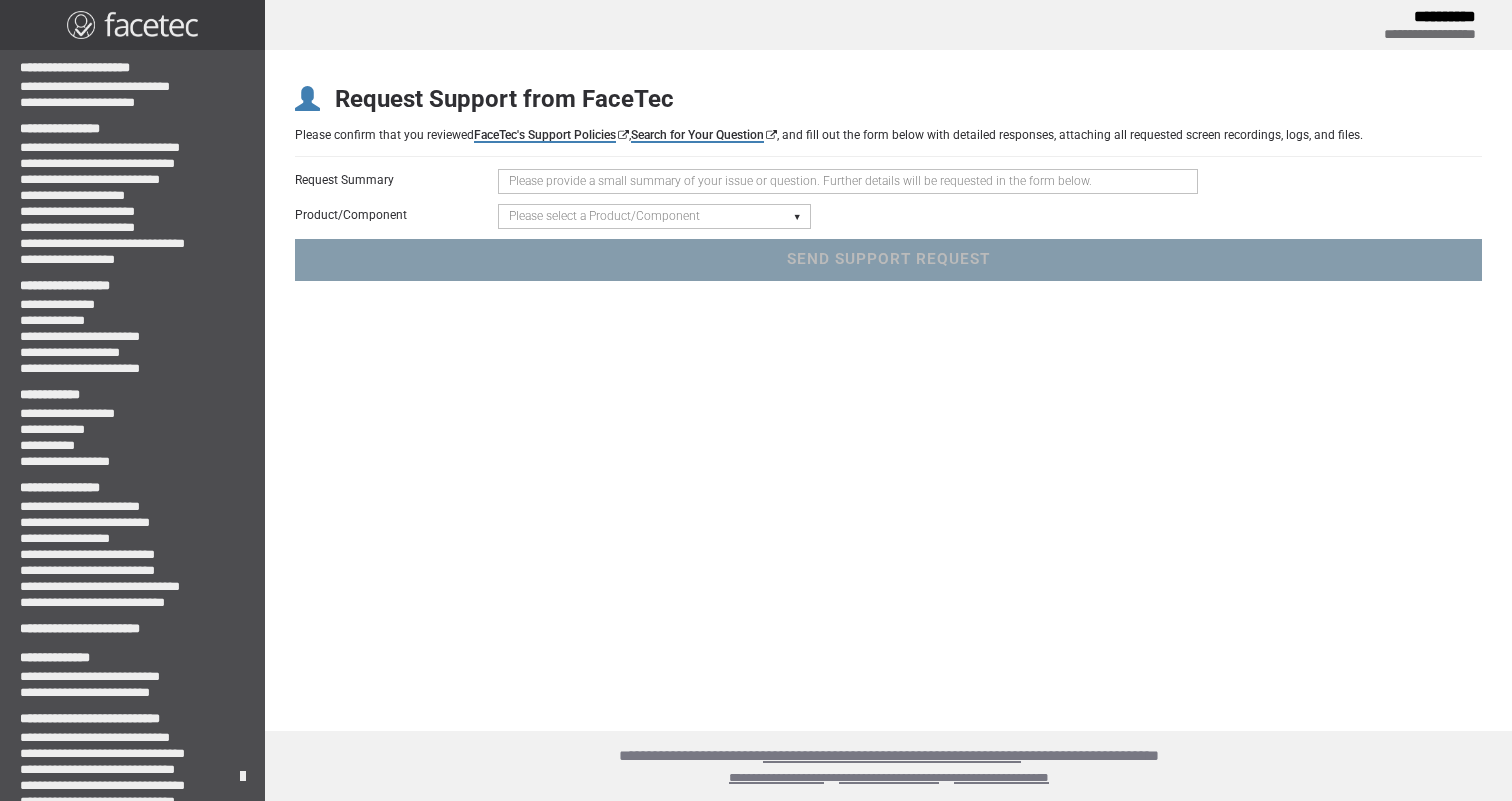 scroll, scrollTop: 0, scrollLeft: 0, axis: both 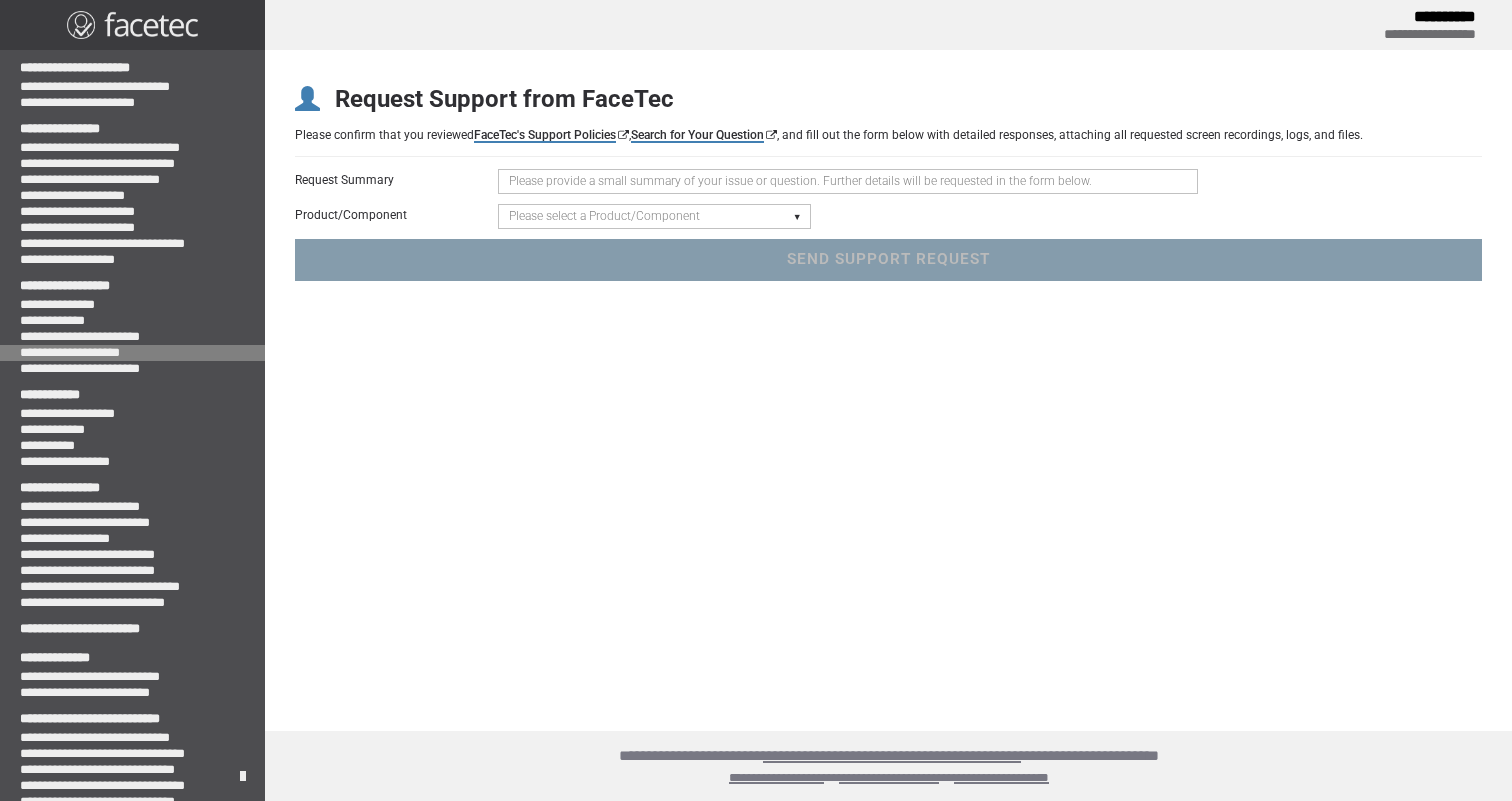 click on "**********" at bounding box center (132, 353) 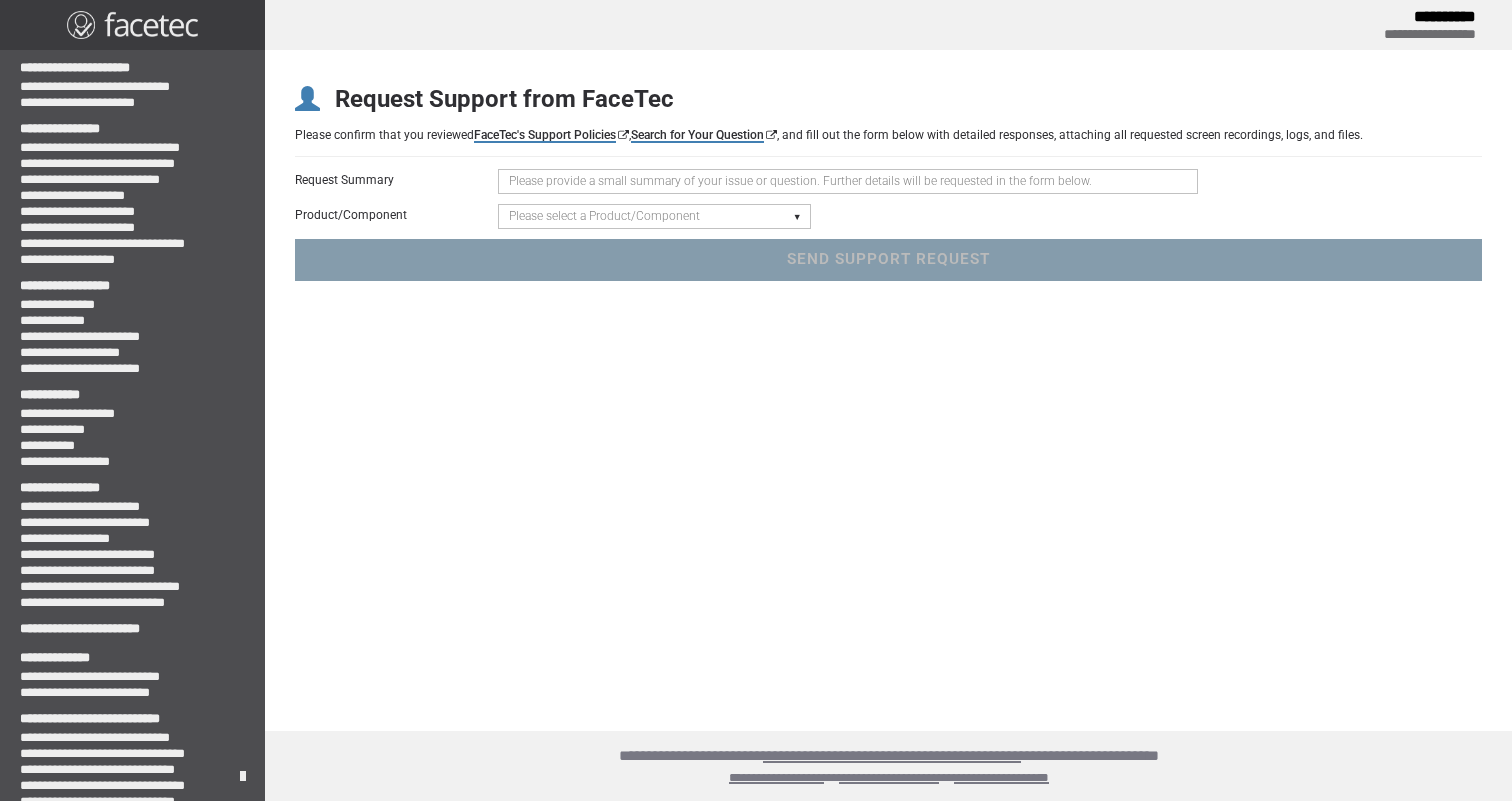 scroll, scrollTop: 0, scrollLeft: 0, axis: both 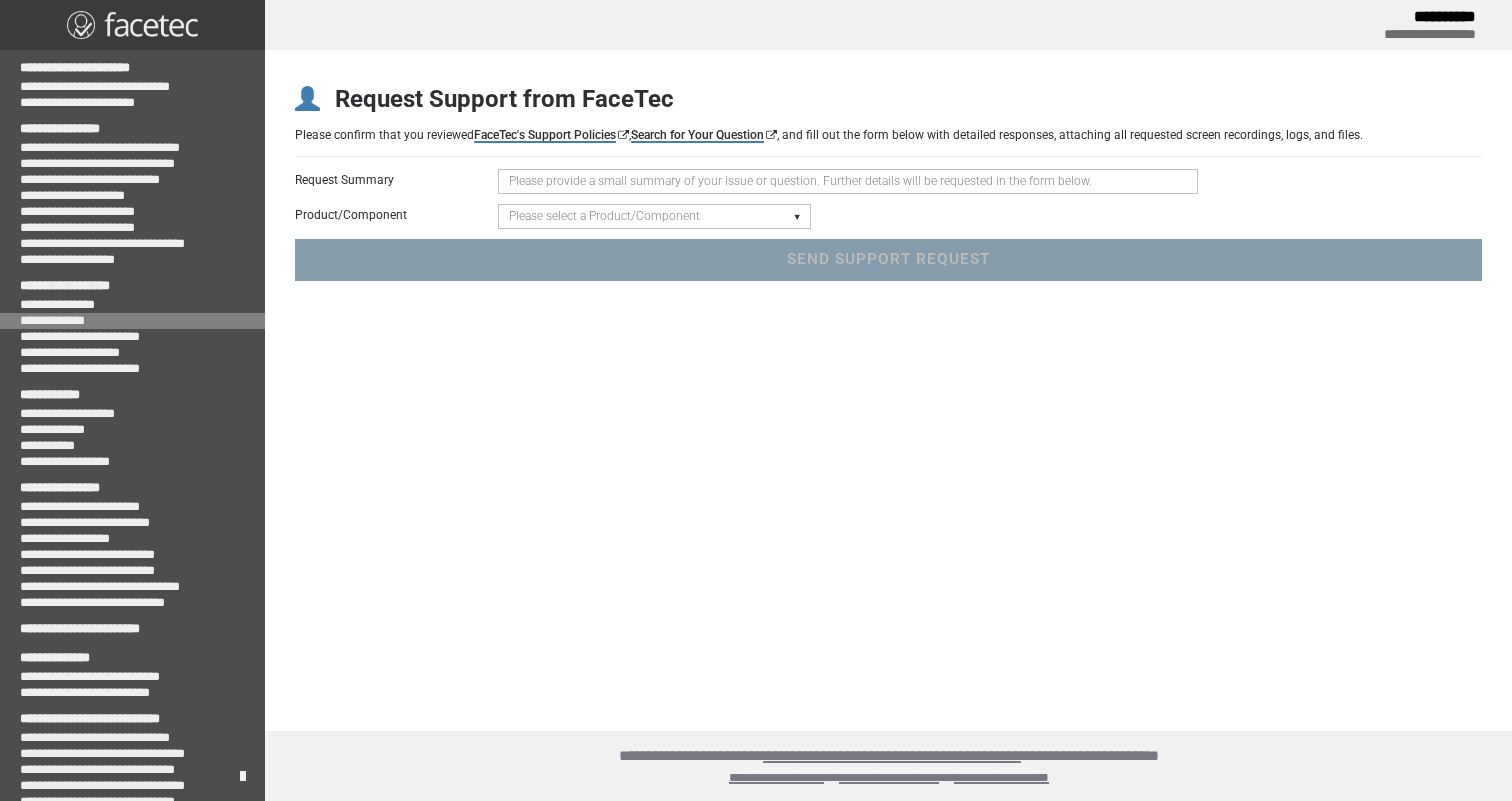 click on "**********" at bounding box center [132, 321] 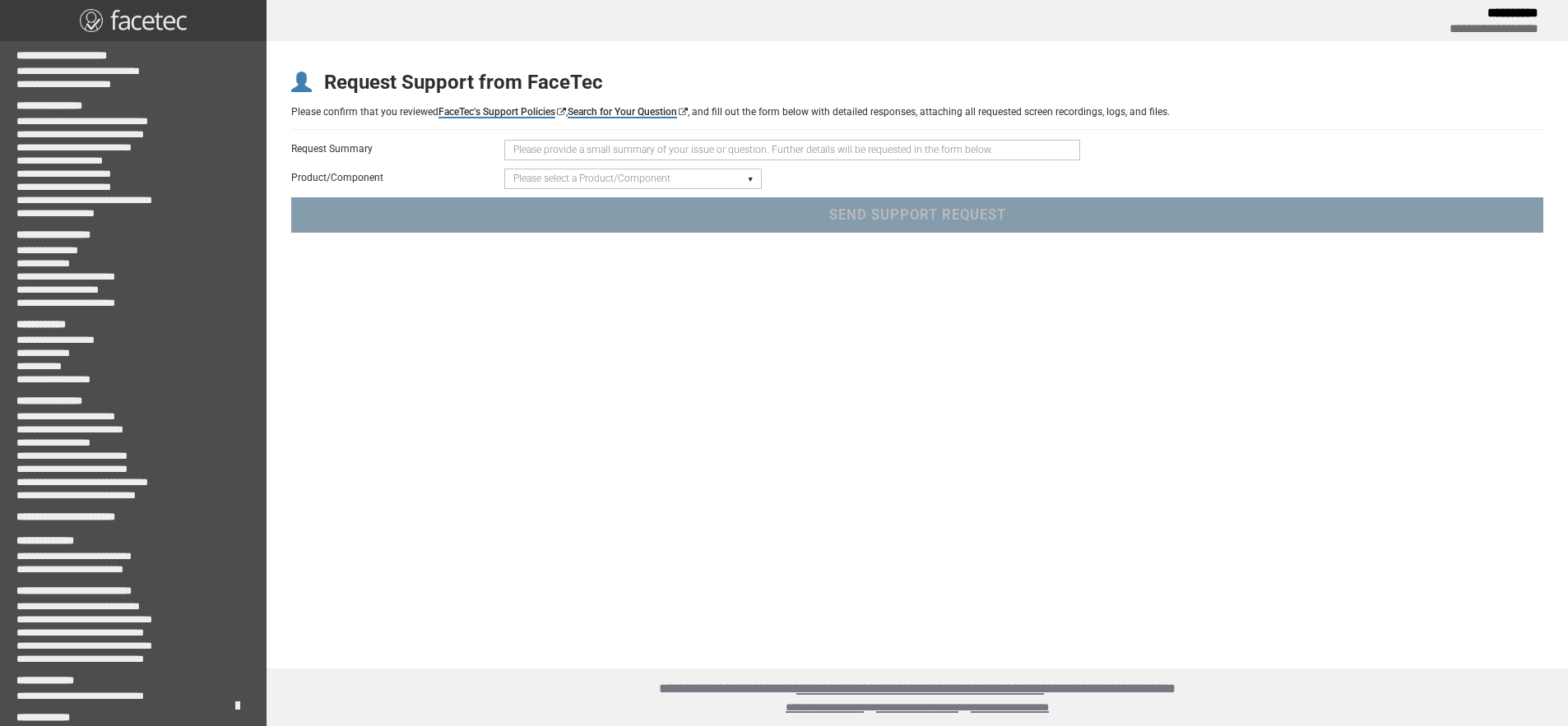 scroll, scrollTop: 0, scrollLeft: 0, axis: both 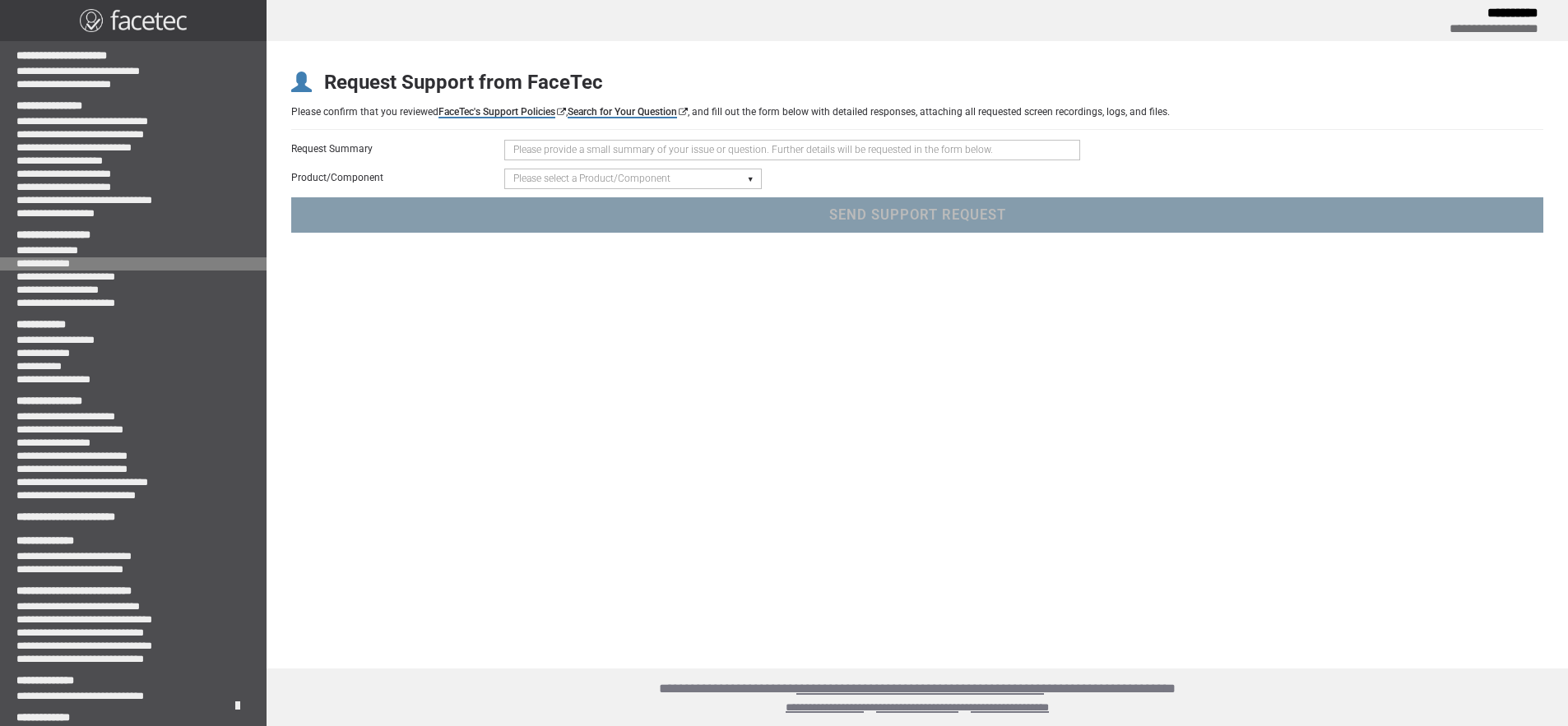 click on "**********" at bounding box center (133, 264) 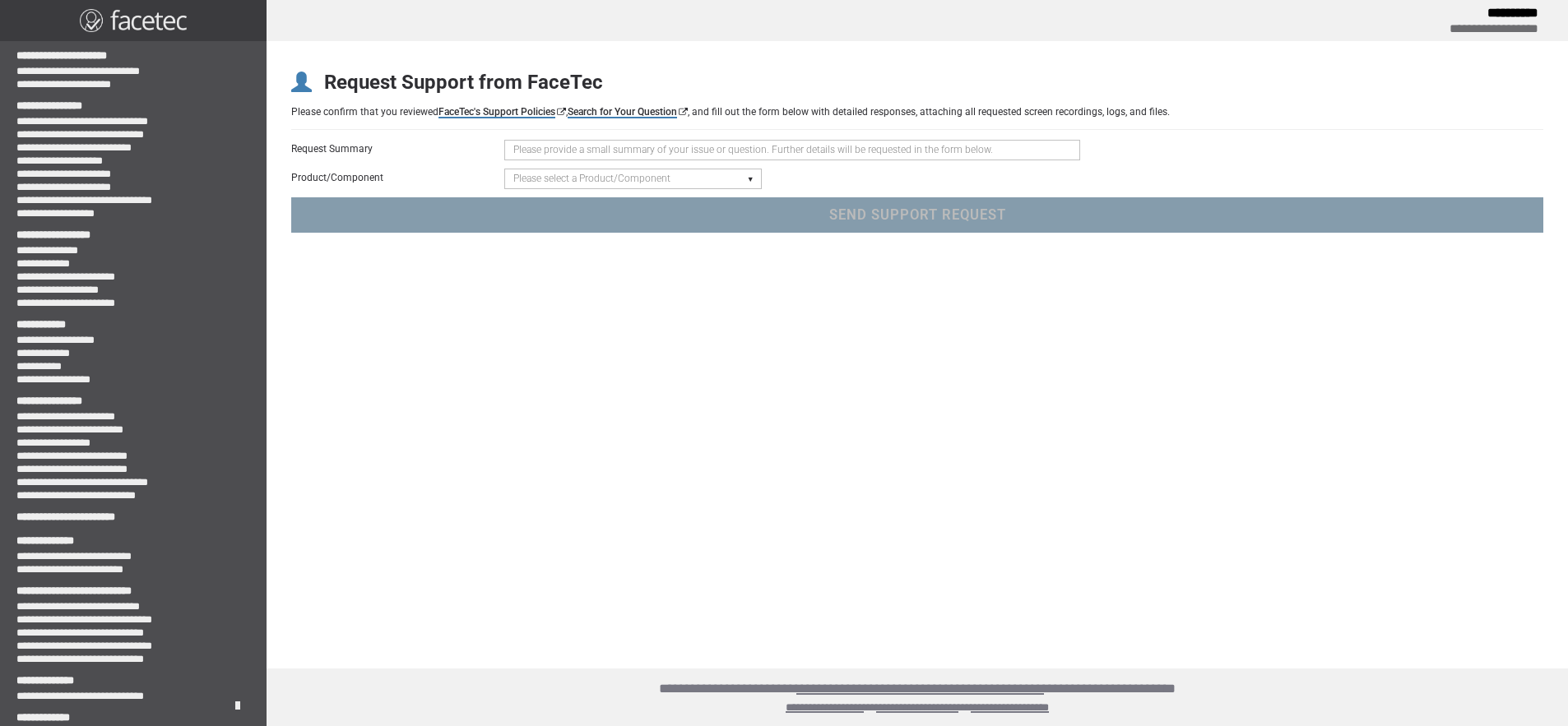 scroll, scrollTop: 0, scrollLeft: 0, axis: both 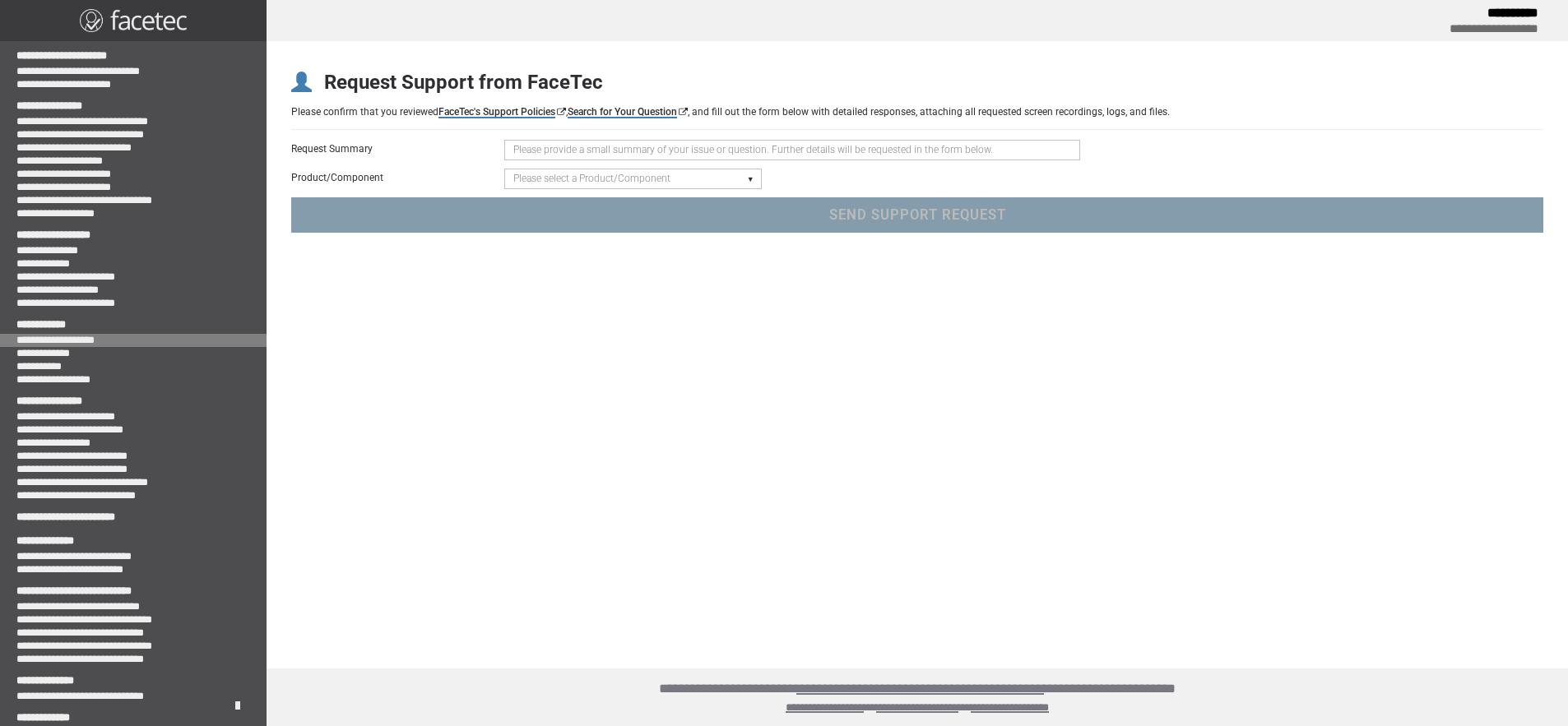 click on "**********" at bounding box center (133, 340) 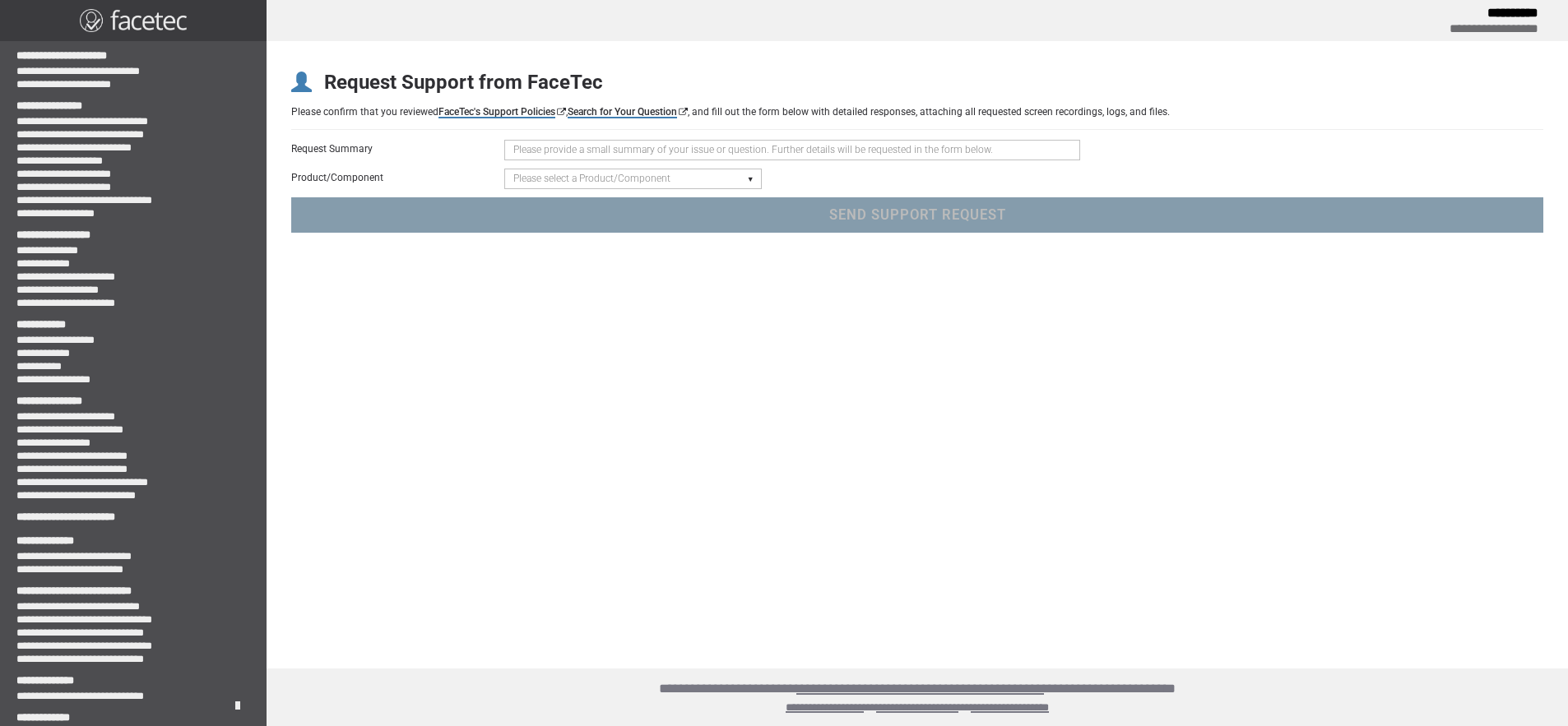 scroll, scrollTop: 0, scrollLeft: 0, axis: both 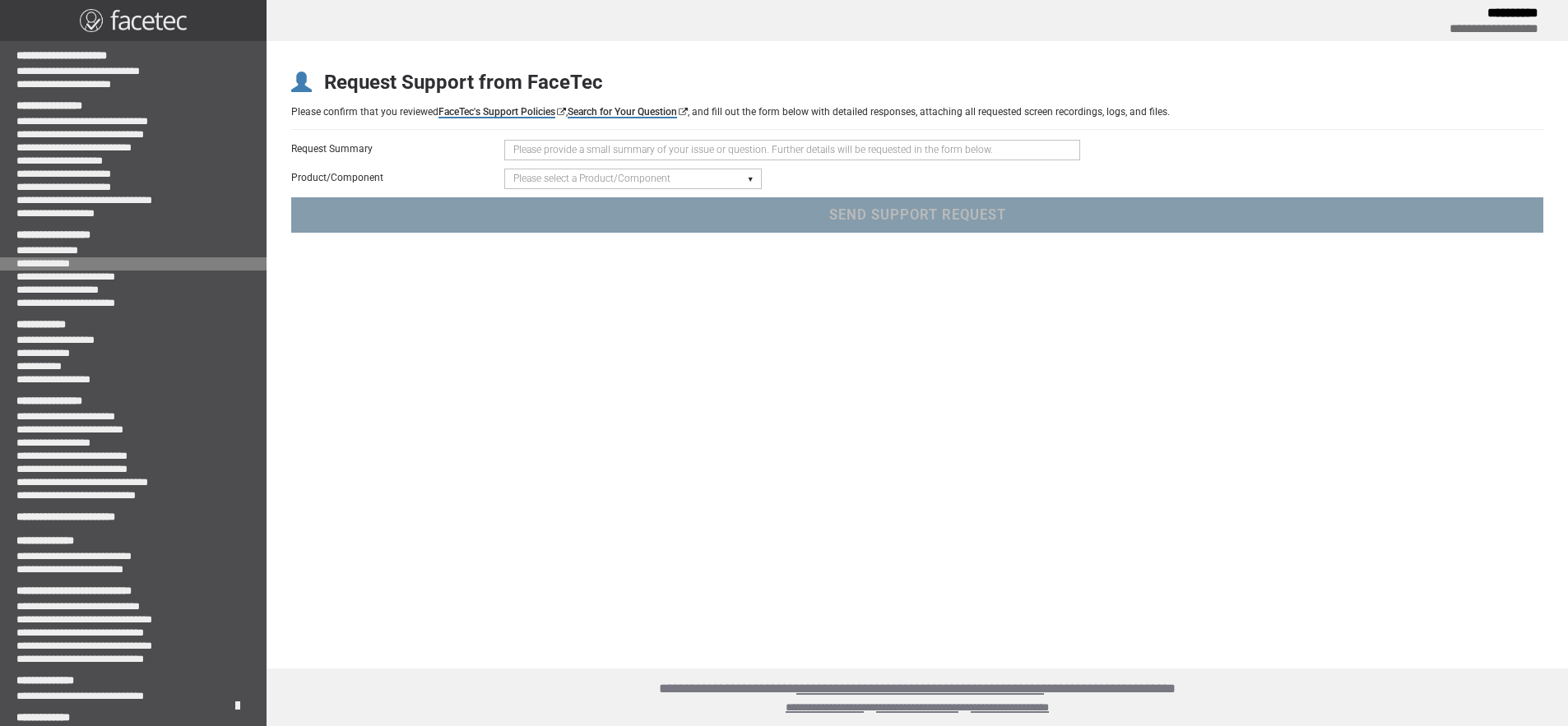 click on "**********" at bounding box center [133, 264] 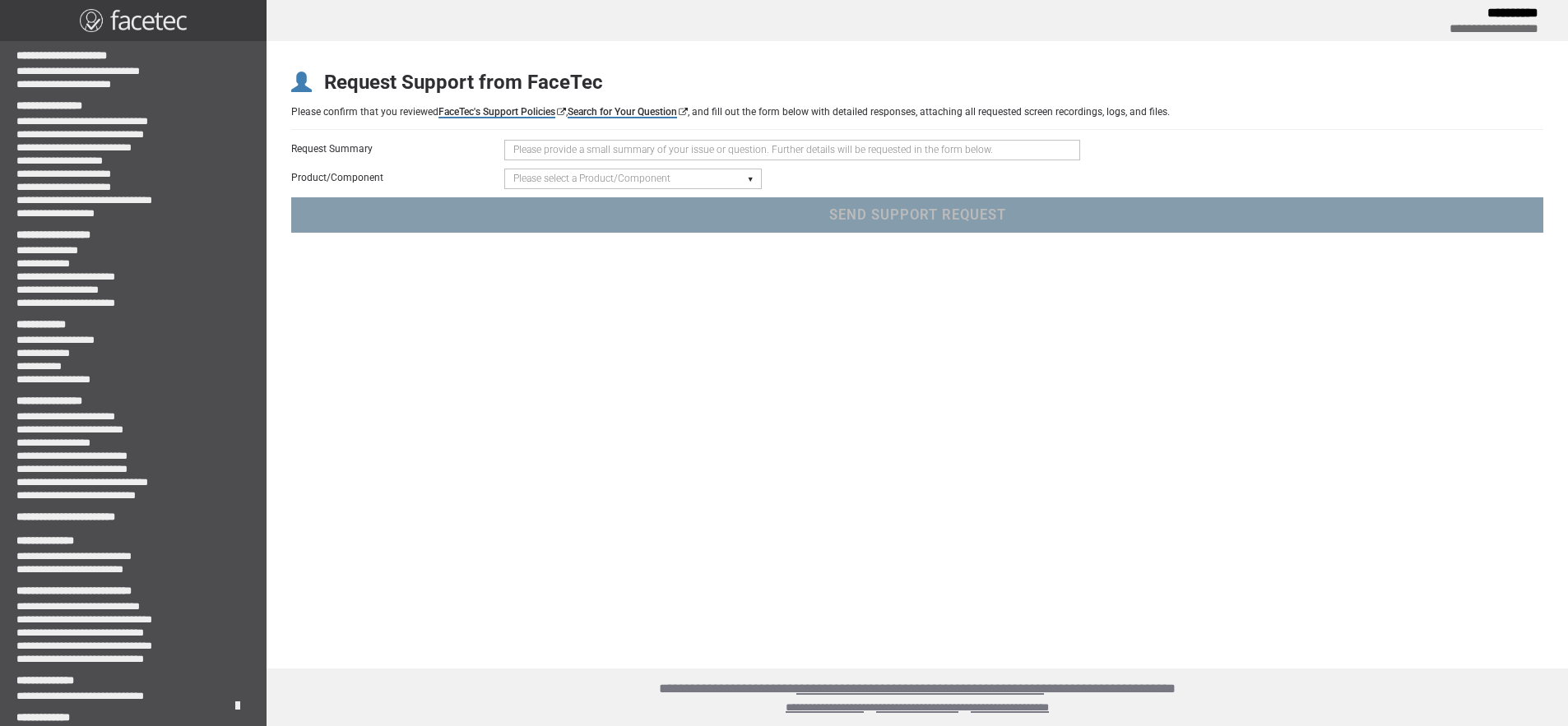scroll, scrollTop: 0, scrollLeft: 0, axis: both 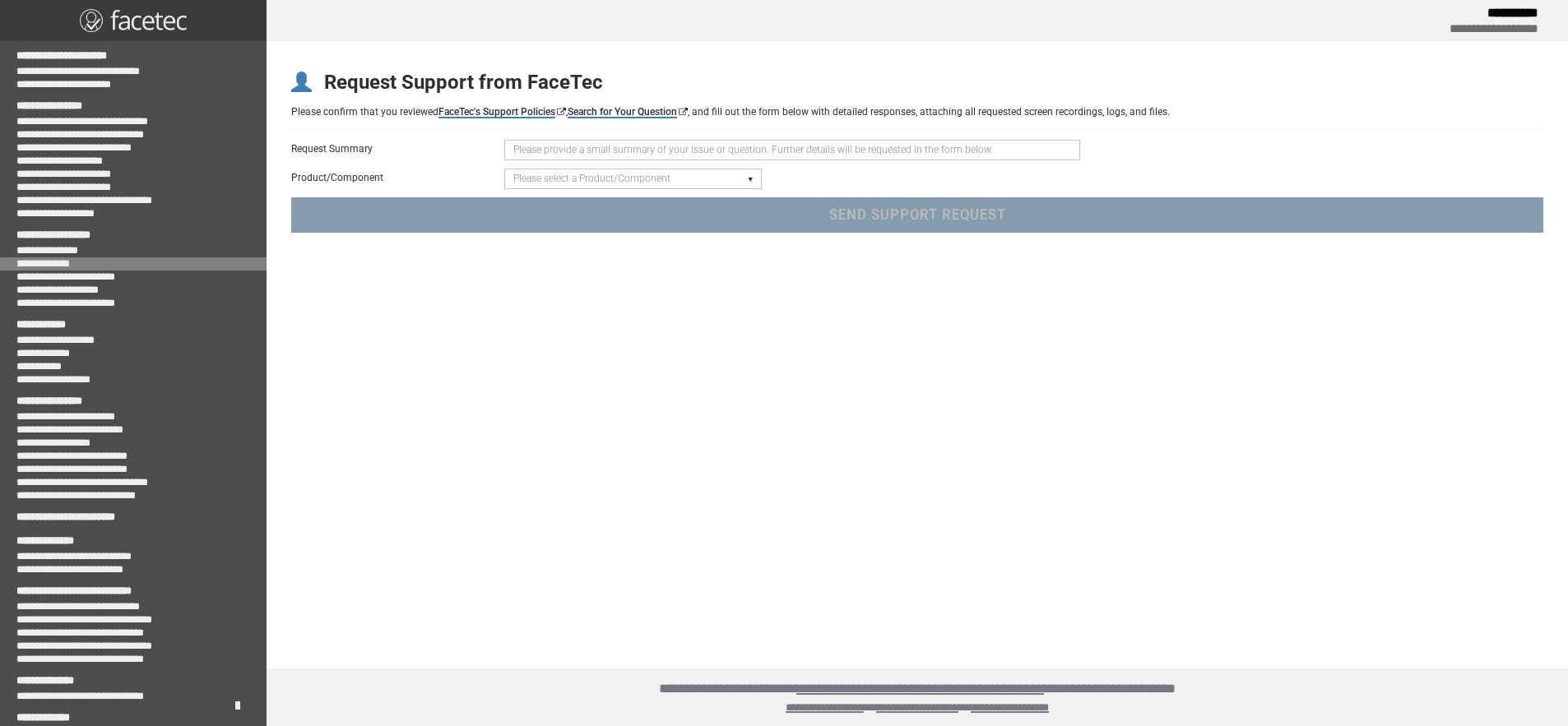 click on "**********" at bounding box center [133, 264] 